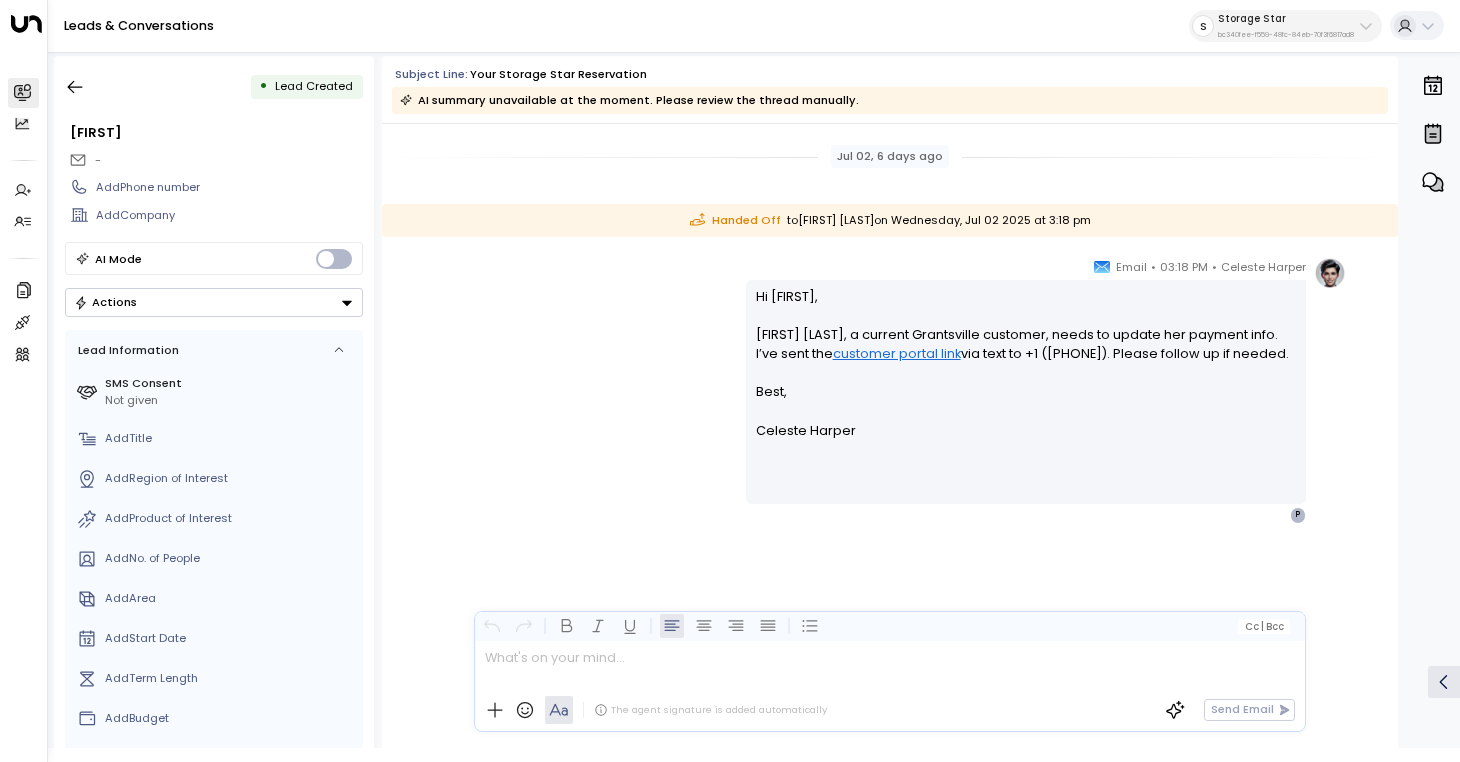 scroll, scrollTop: 0, scrollLeft: 0, axis: both 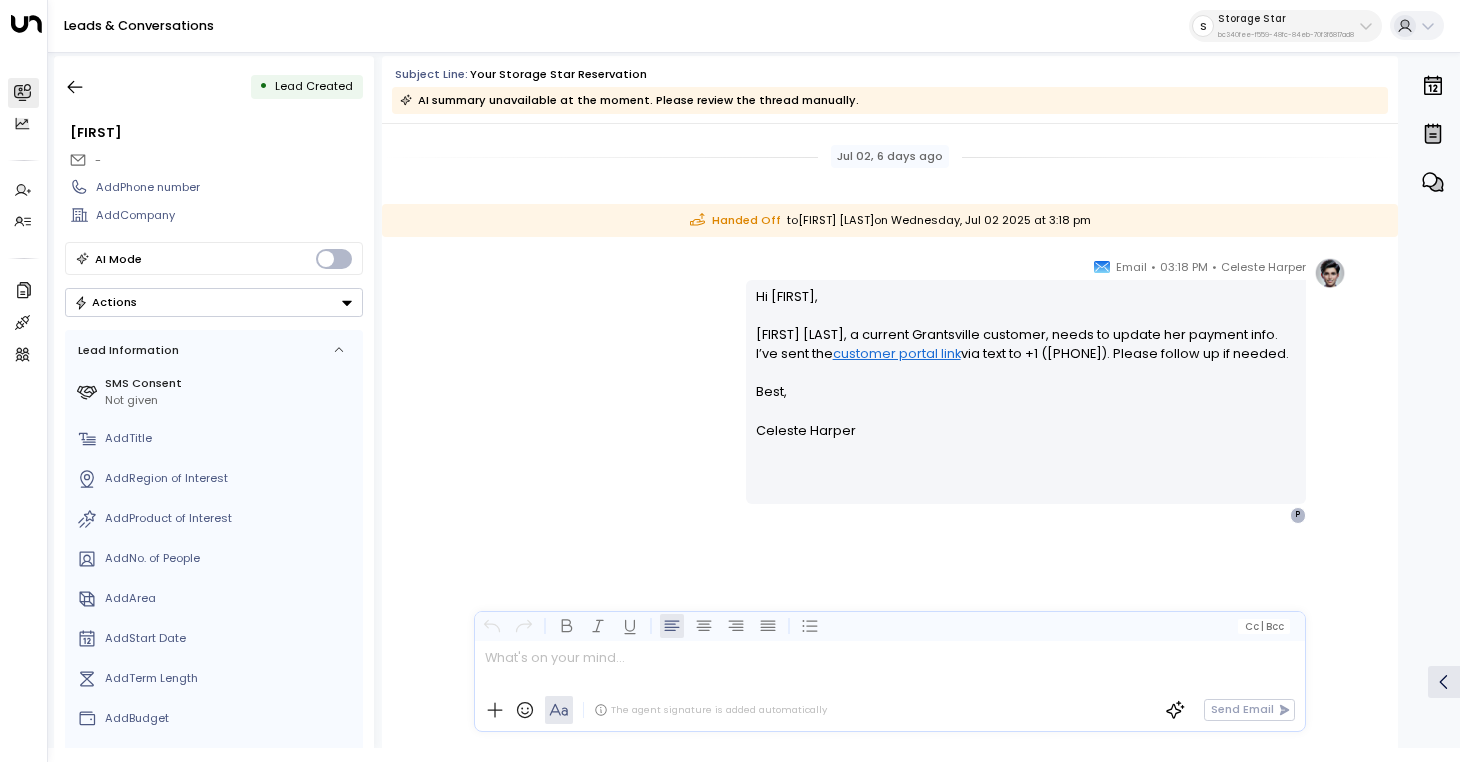 click on "S" at bounding box center [1203, 26] 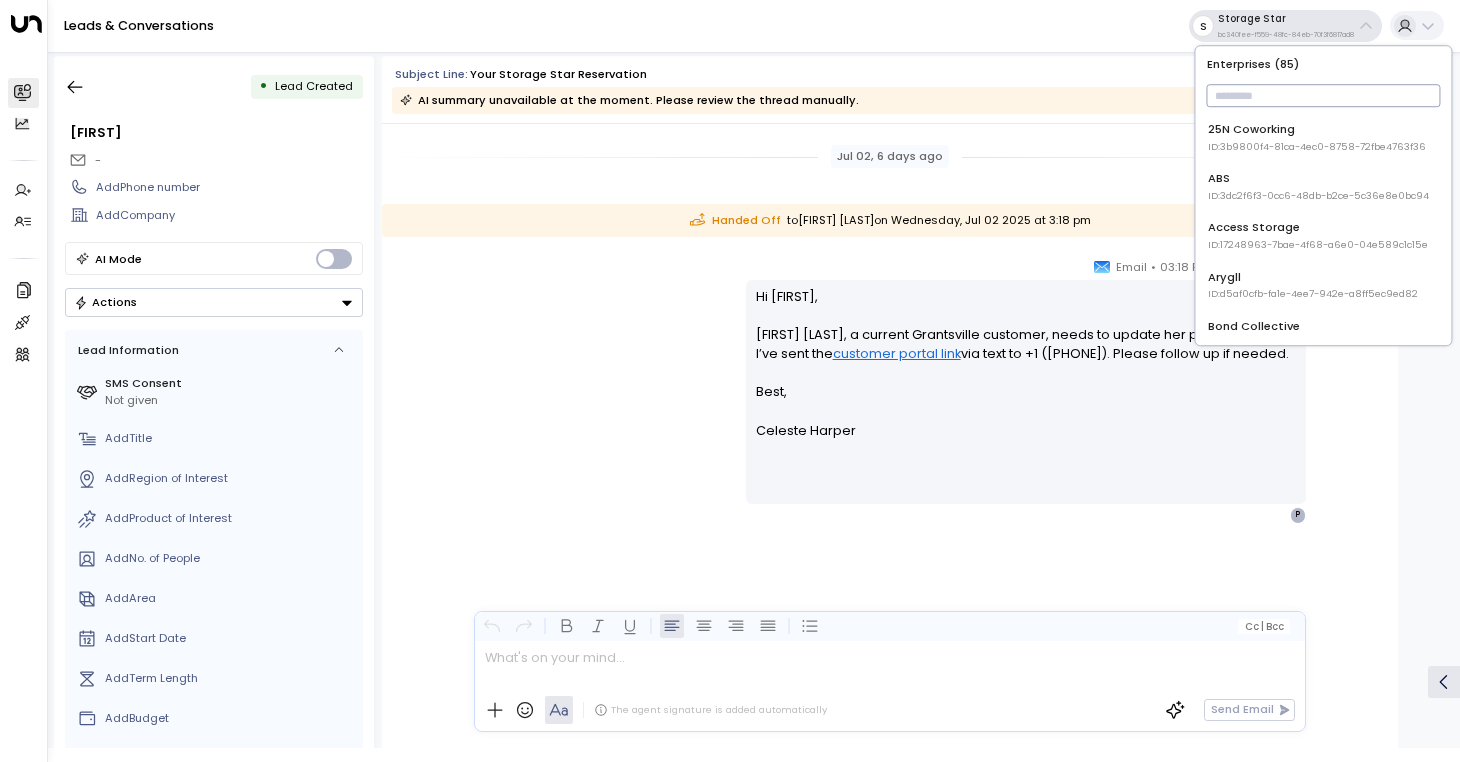click at bounding box center (1324, 95) 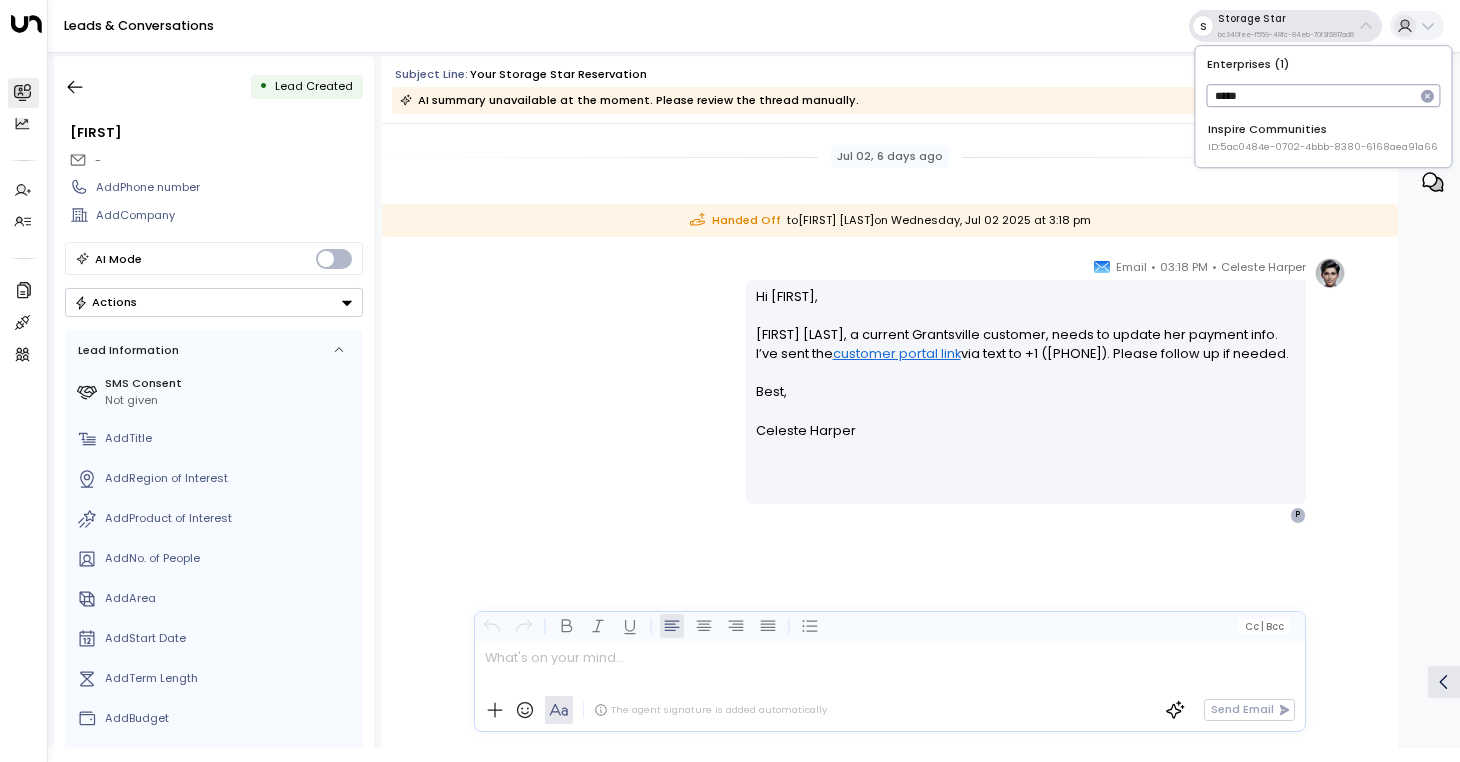 type on "*****" 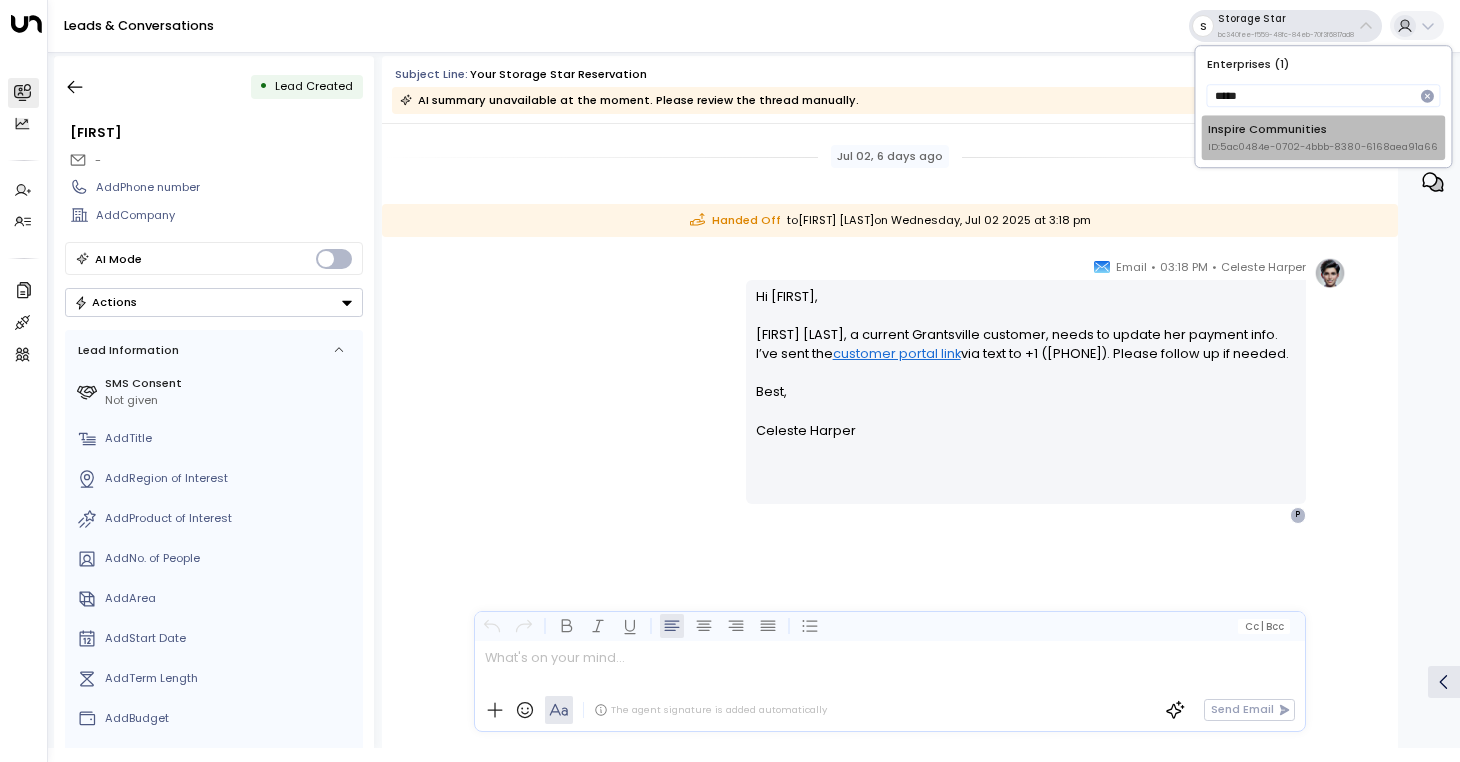 click on "Inspire Communities ID:  5ac0484e-0702-4bbb-8380-6168aea91a66" at bounding box center [1323, 137] 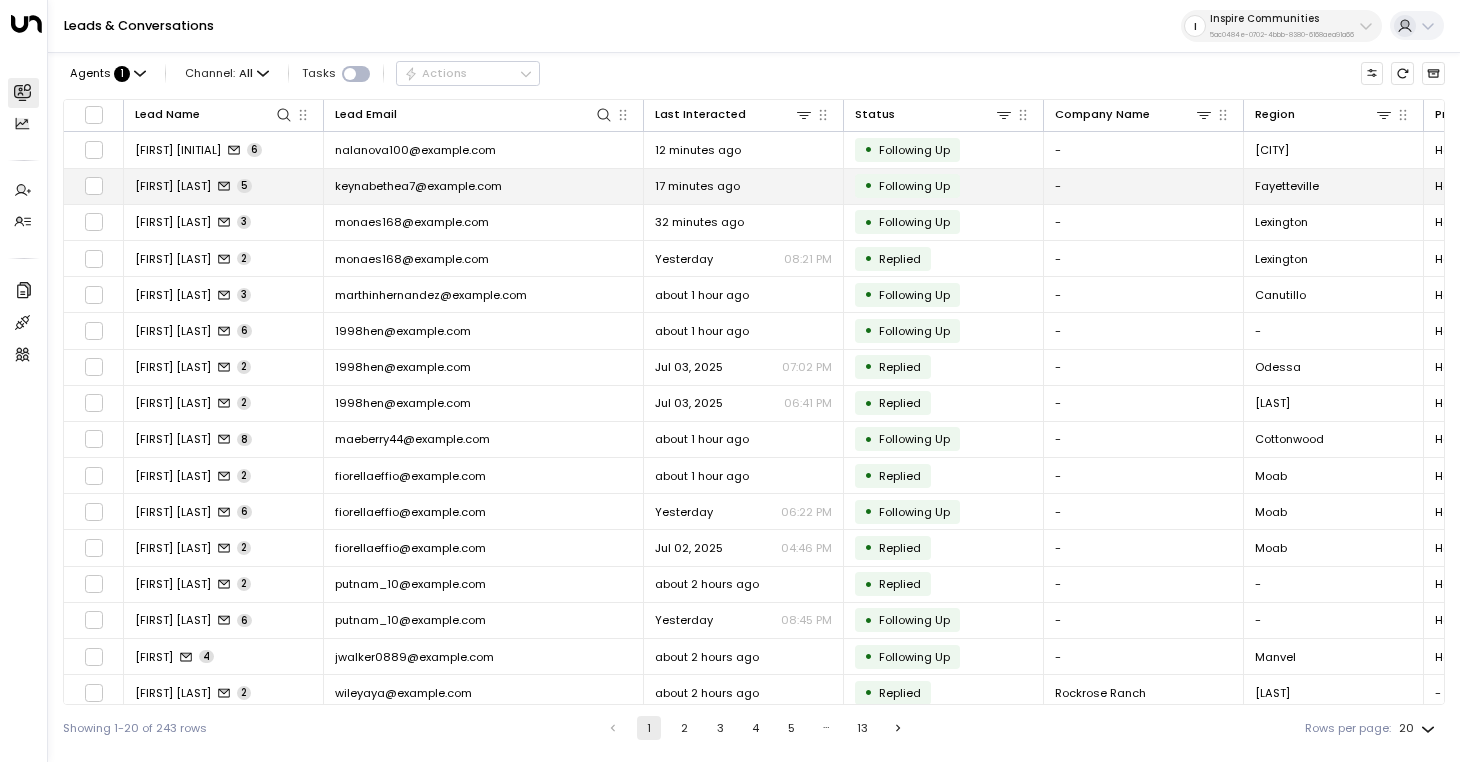 click on "5" at bounding box center (244, 186) 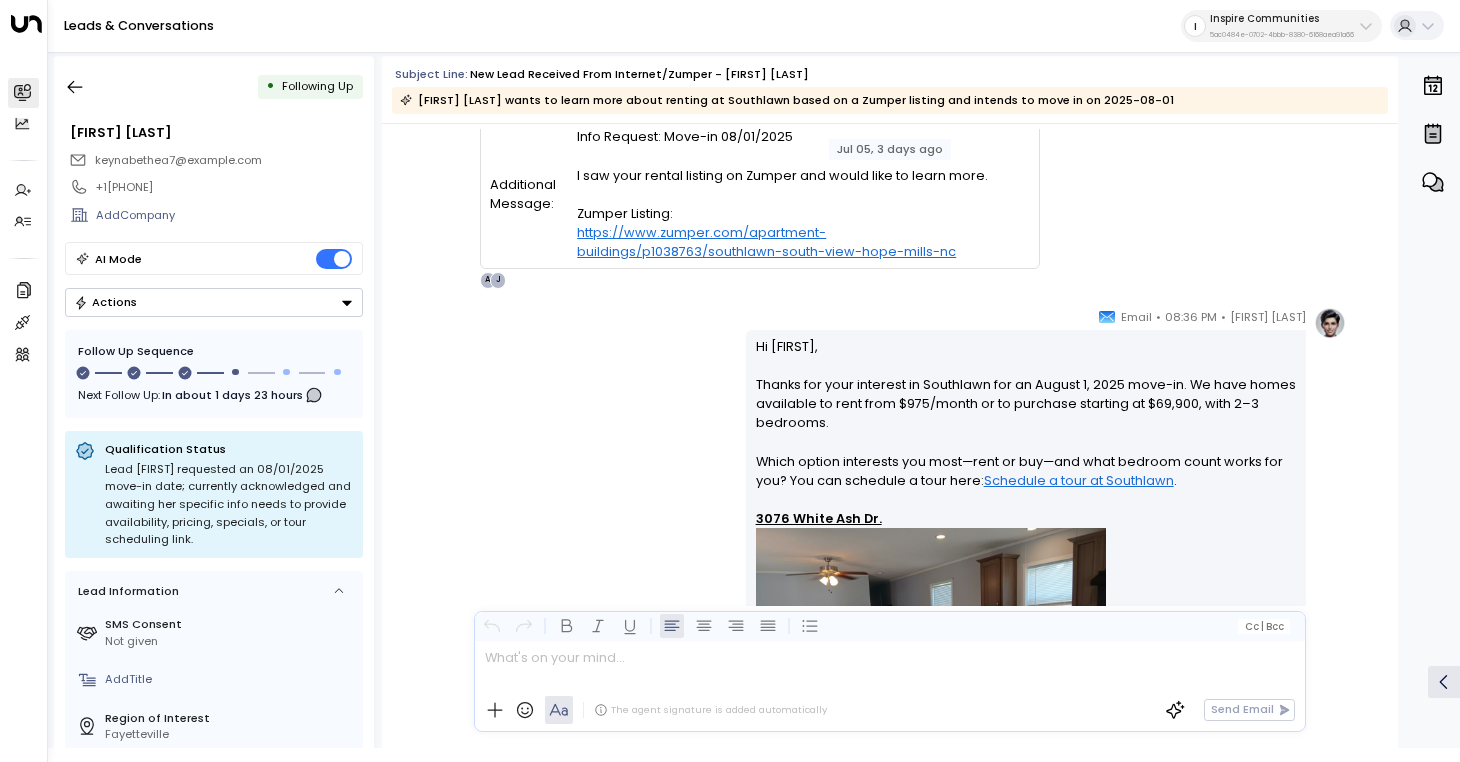 scroll, scrollTop: 0, scrollLeft: 0, axis: both 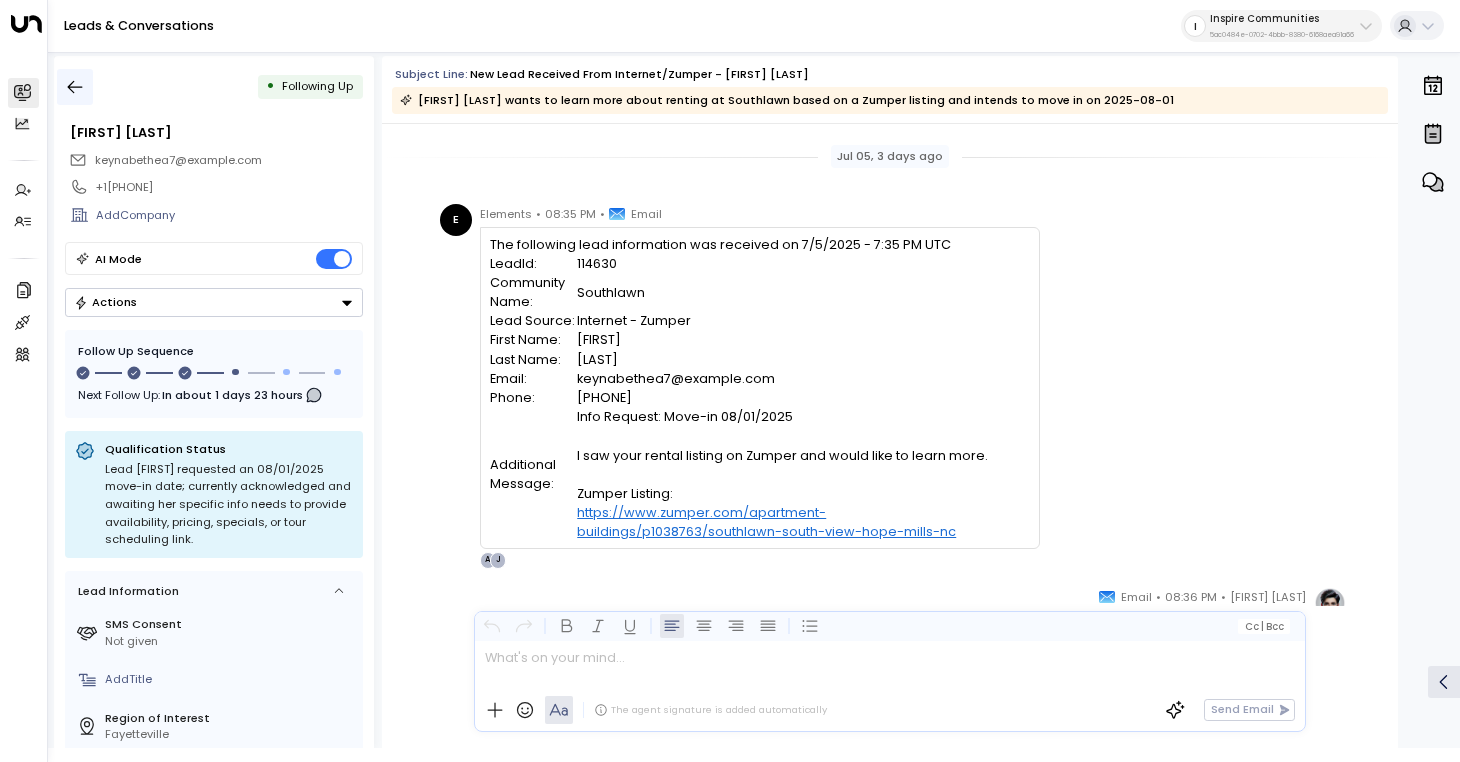click at bounding box center (75, 87) 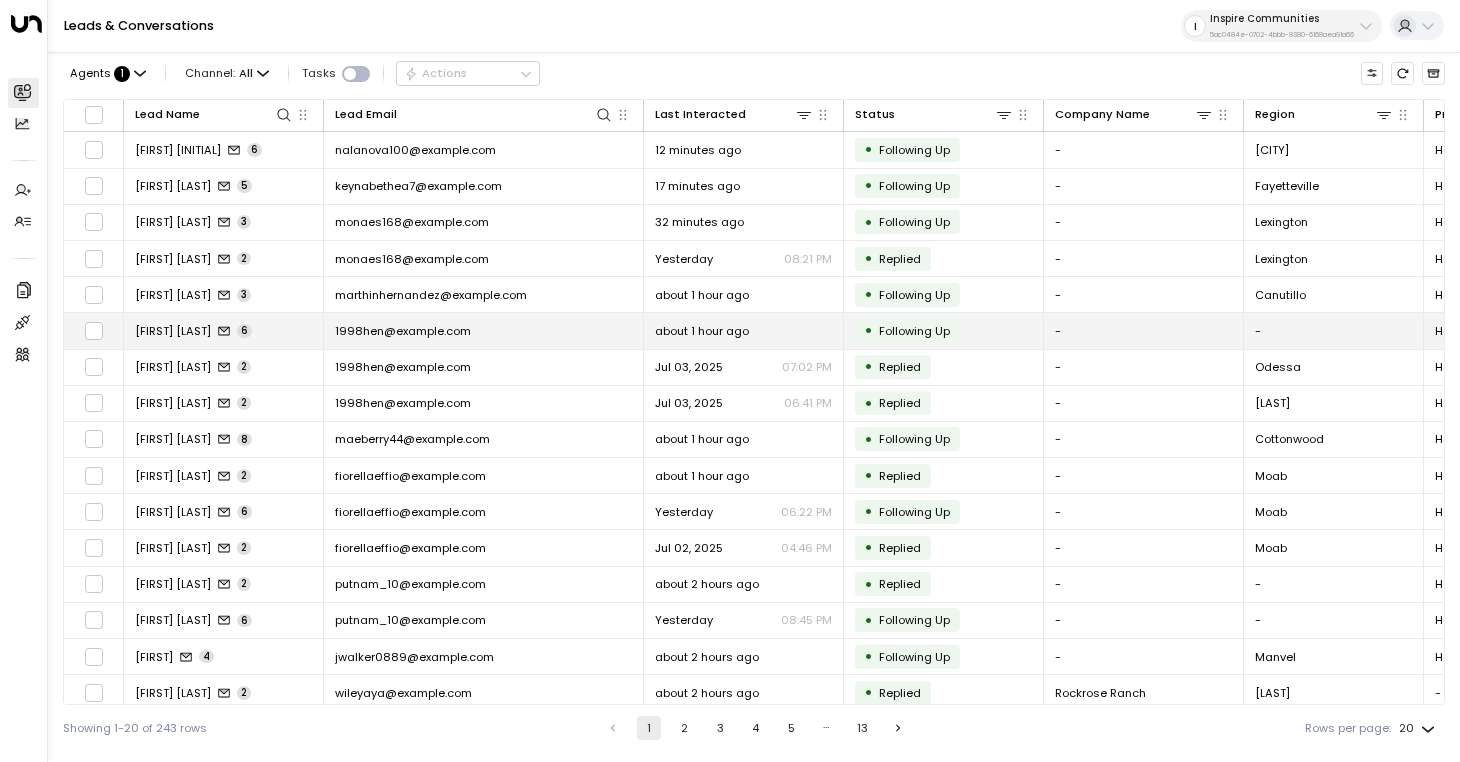 click on "[FIRST] [LAST] 6" at bounding box center (224, 330) 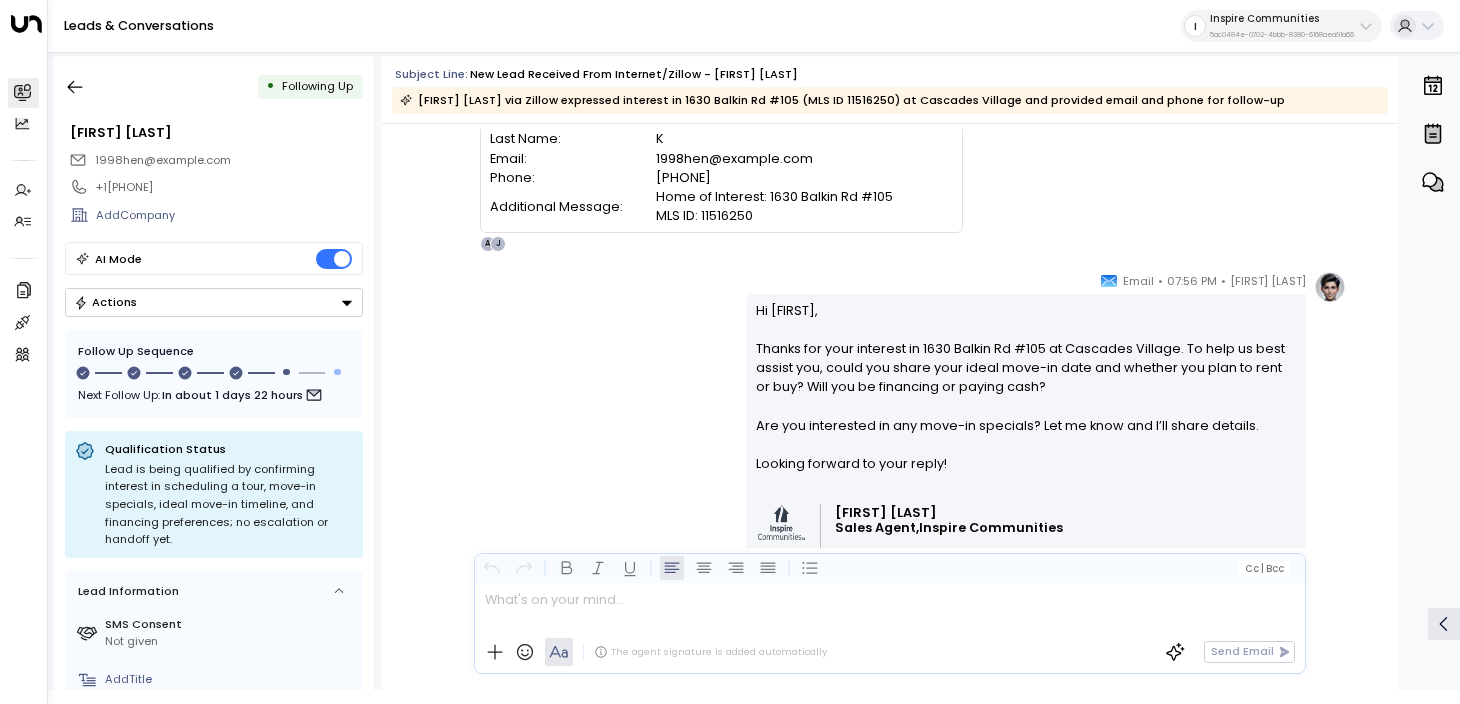 scroll, scrollTop: 0, scrollLeft: 0, axis: both 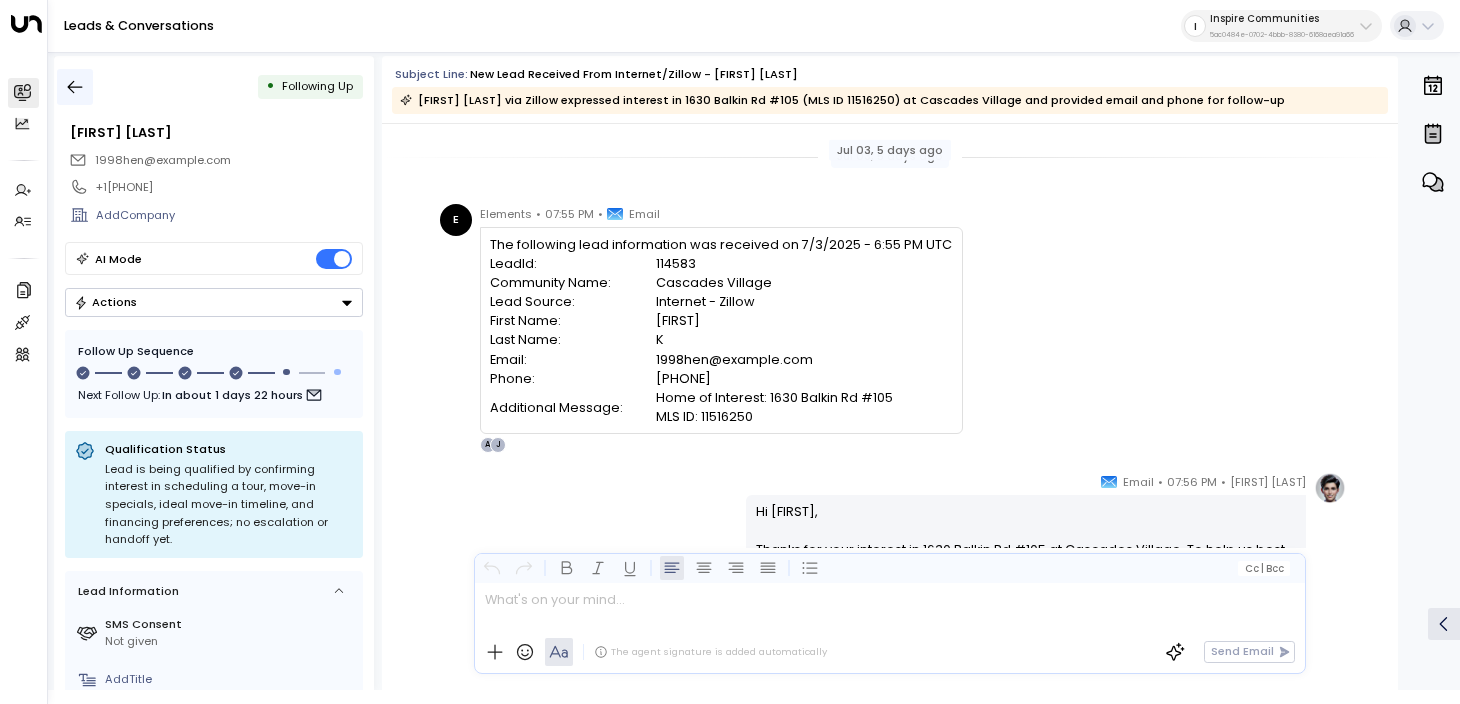 click at bounding box center [75, 87] 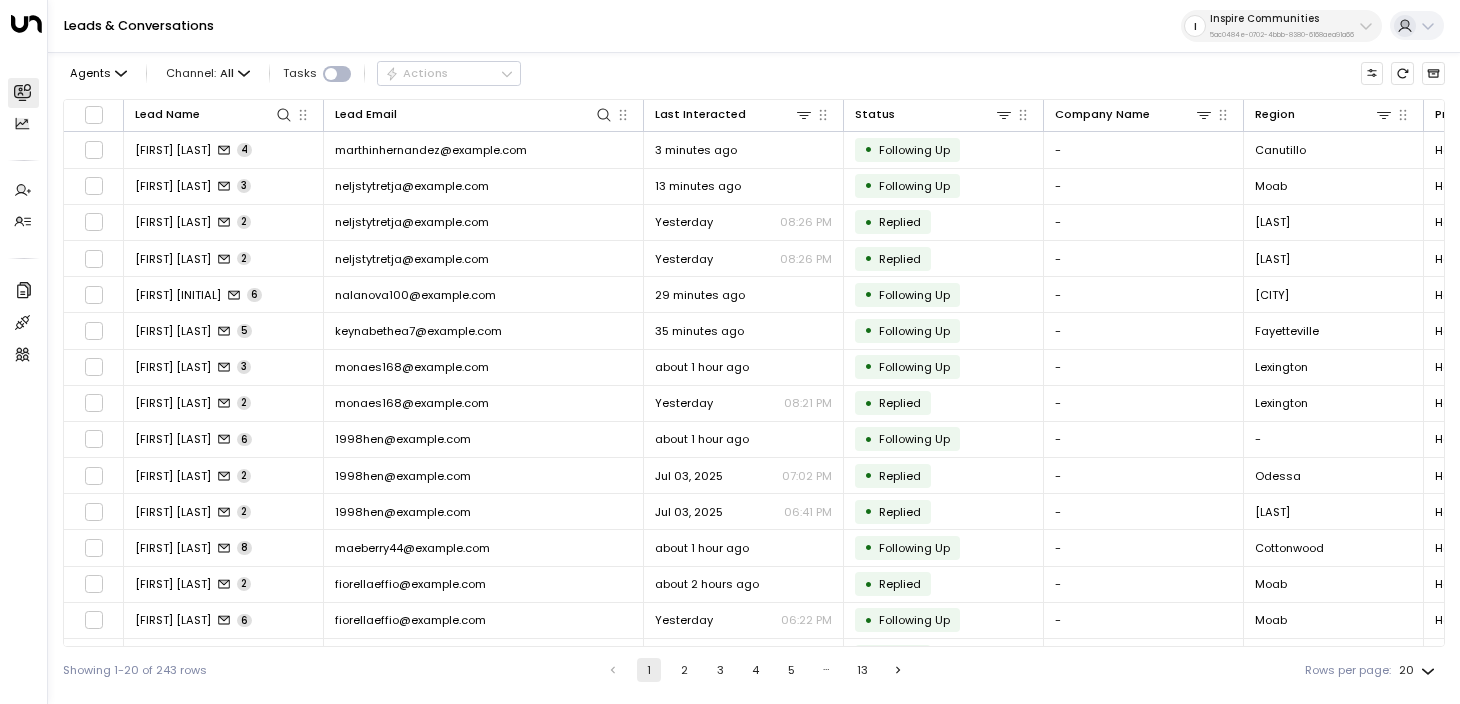 click on "Agents Channel: All Tasks Actions" at bounding box center (292, 73) 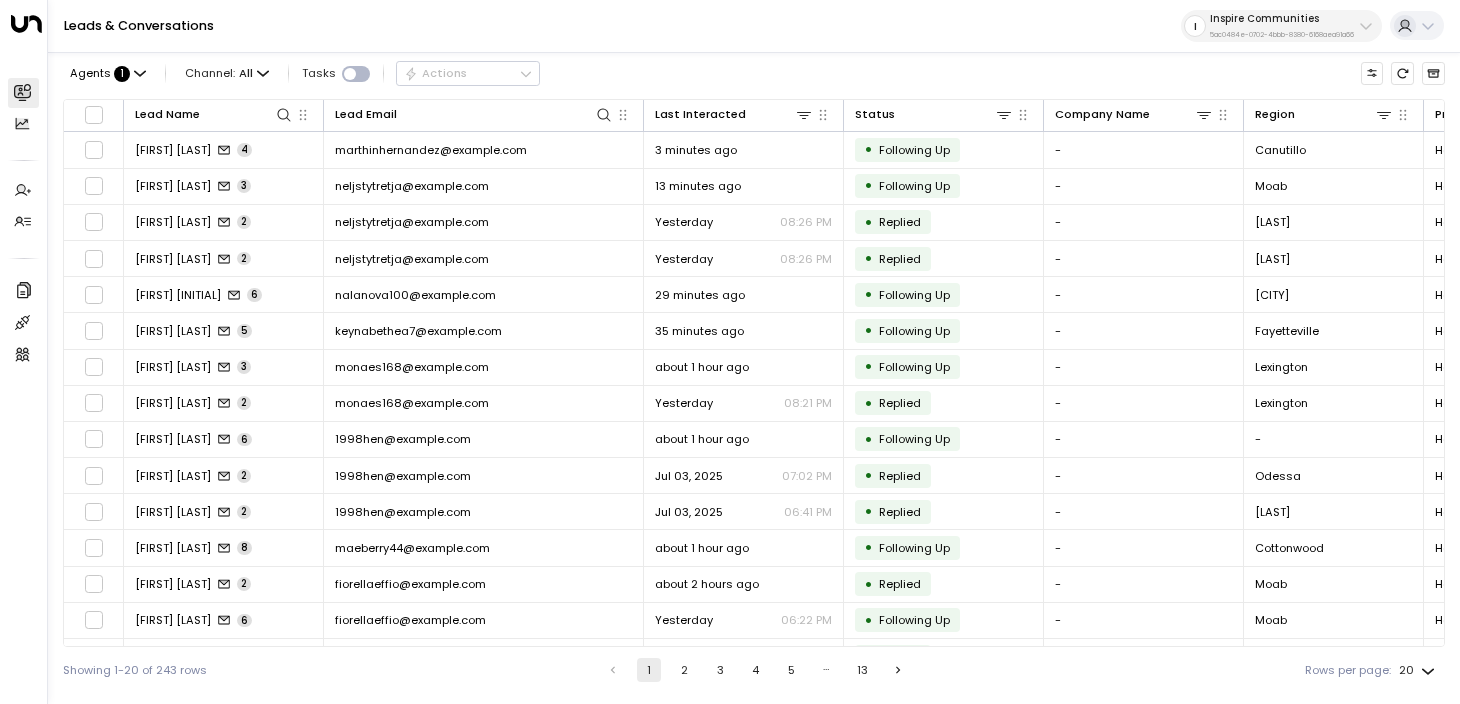 click on "Inspire Communities" at bounding box center [1282, 19] 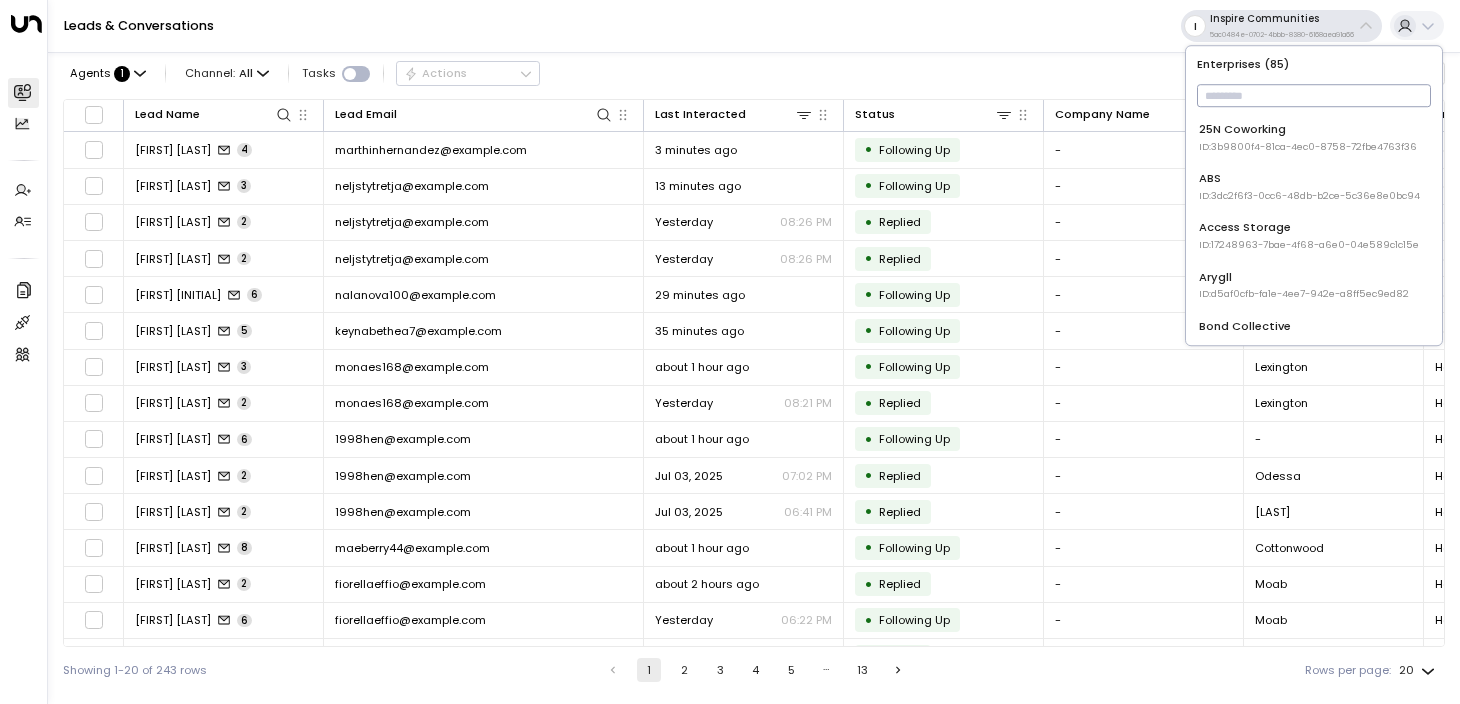click at bounding box center (1314, 95) 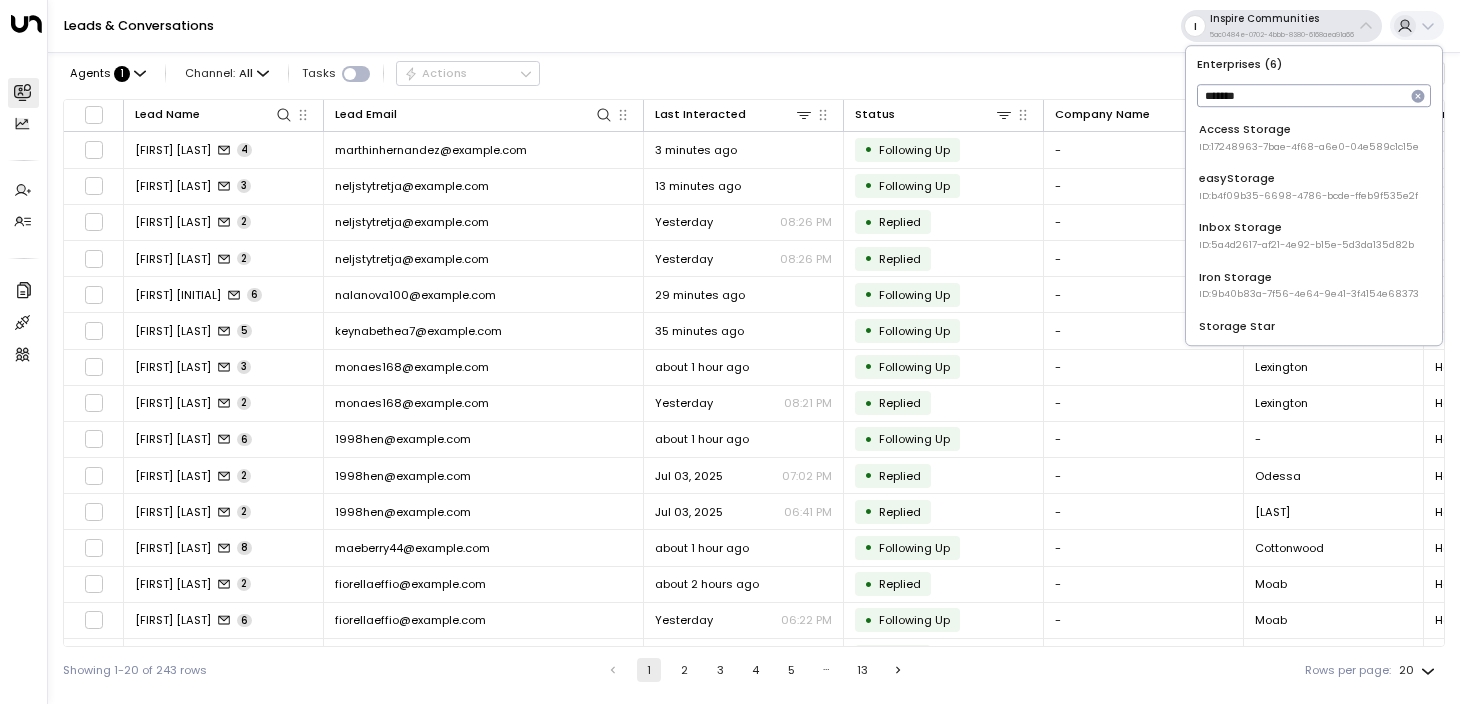 type on "*******" 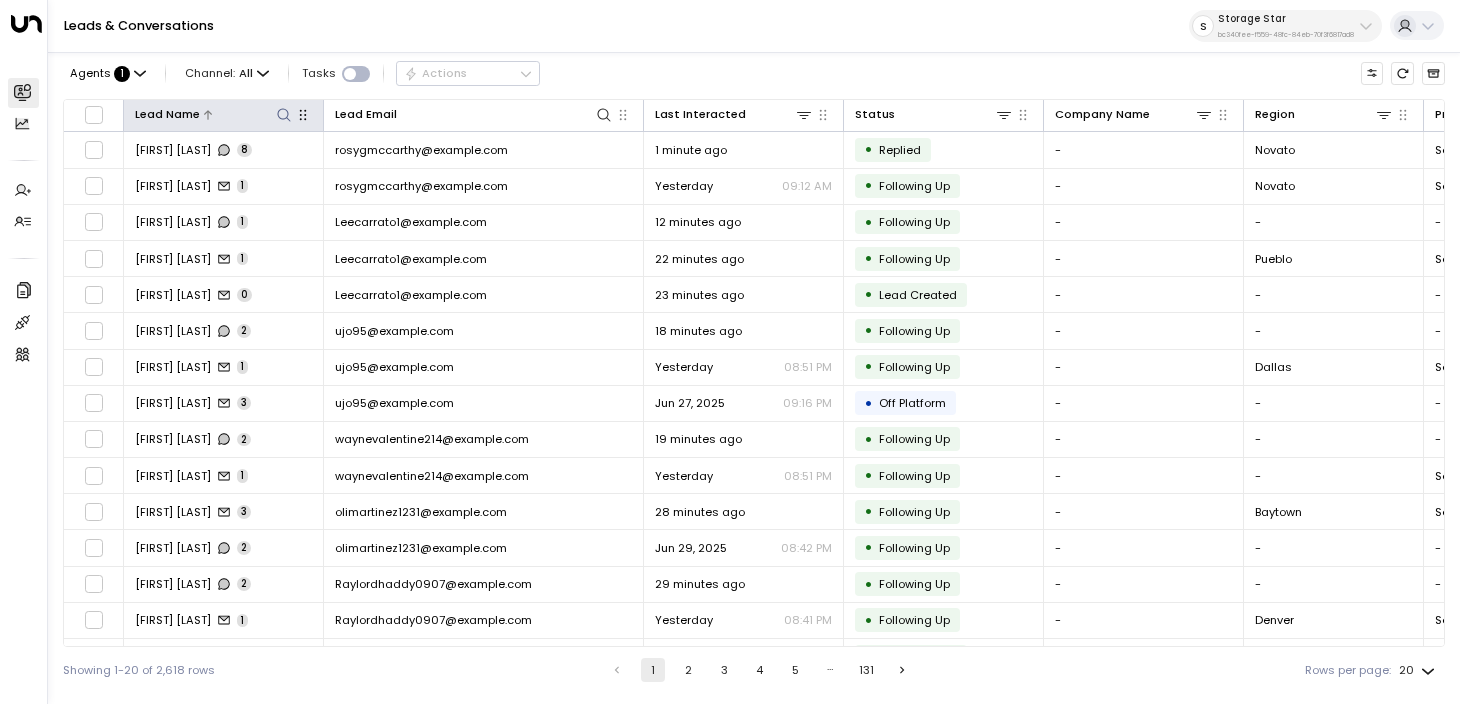 click at bounding box center (284, 115) 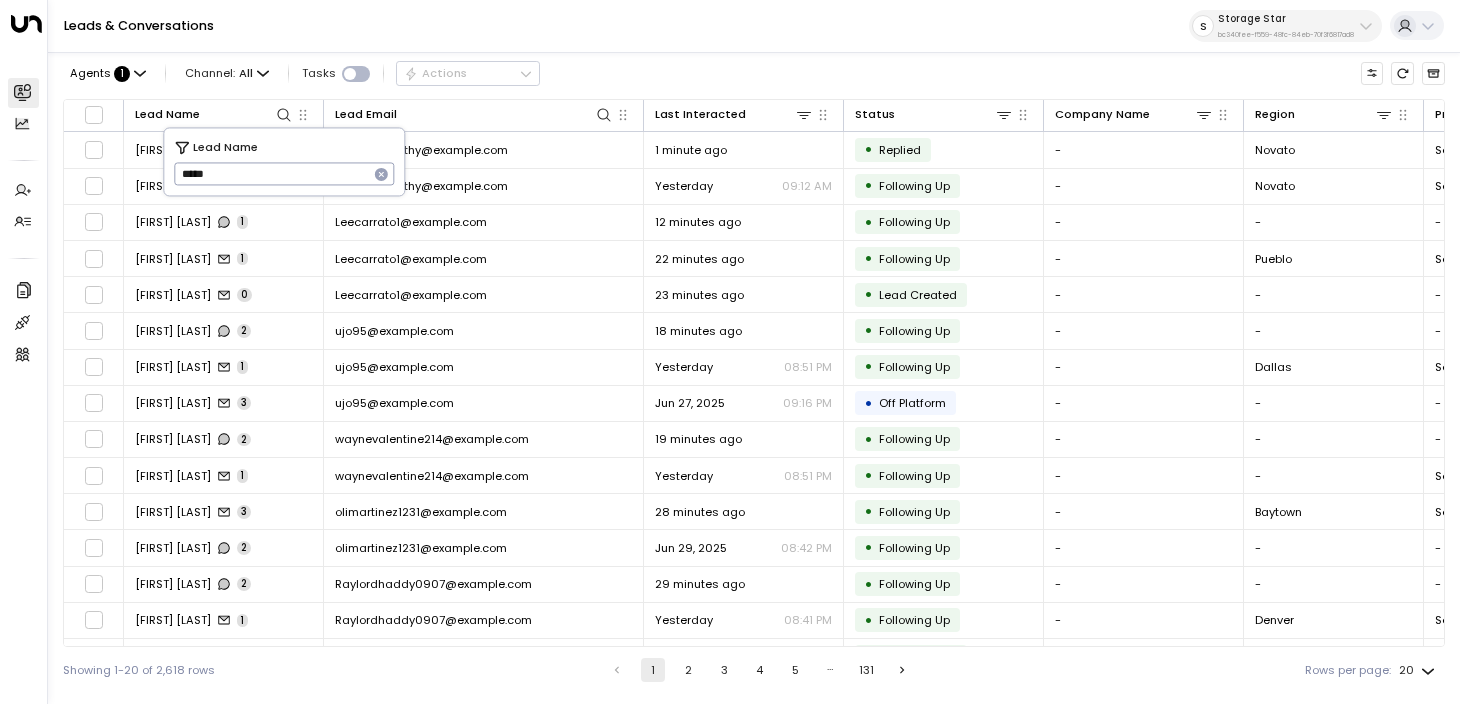 type on "*****" 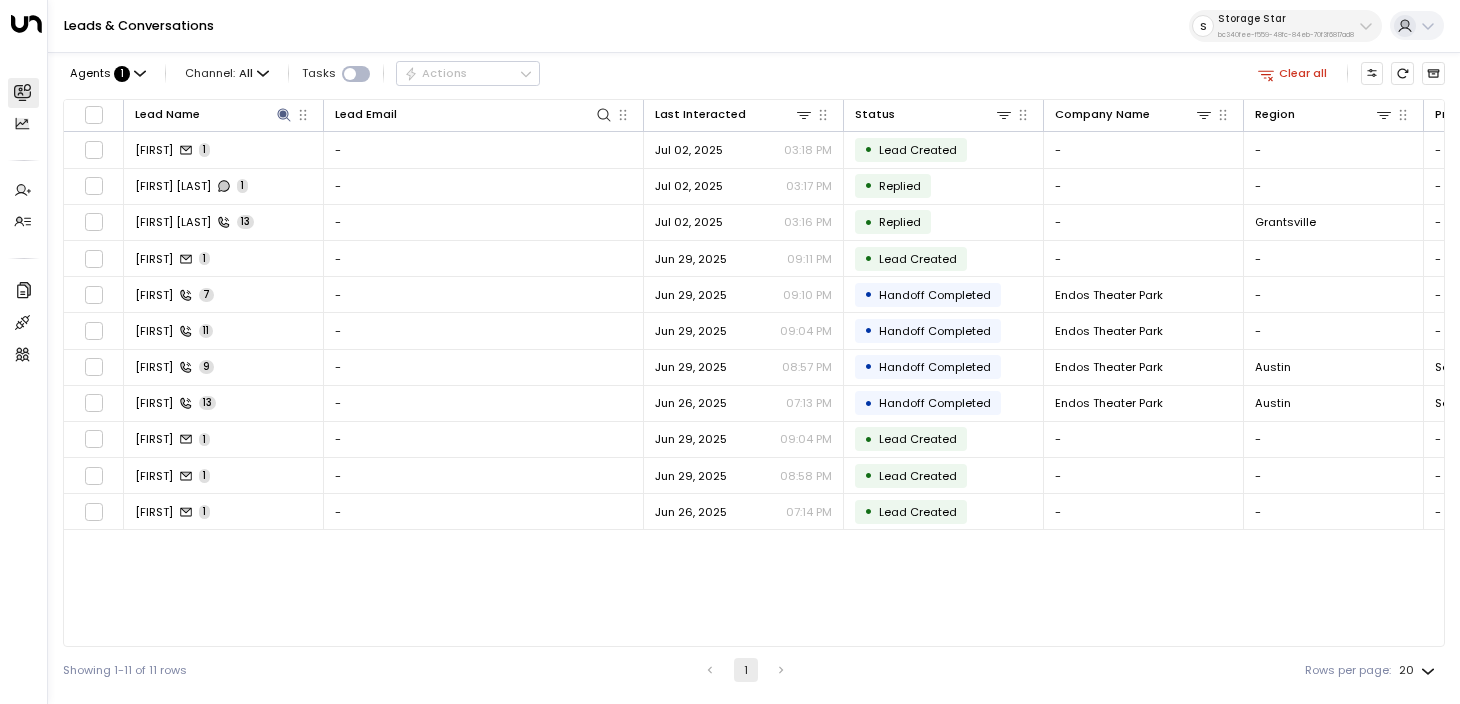 click on "Leads & Conversations S Storage Star bc340fee-f559-48fc-84eb-70f3f6817ad8" at bounding box center [754, 26] 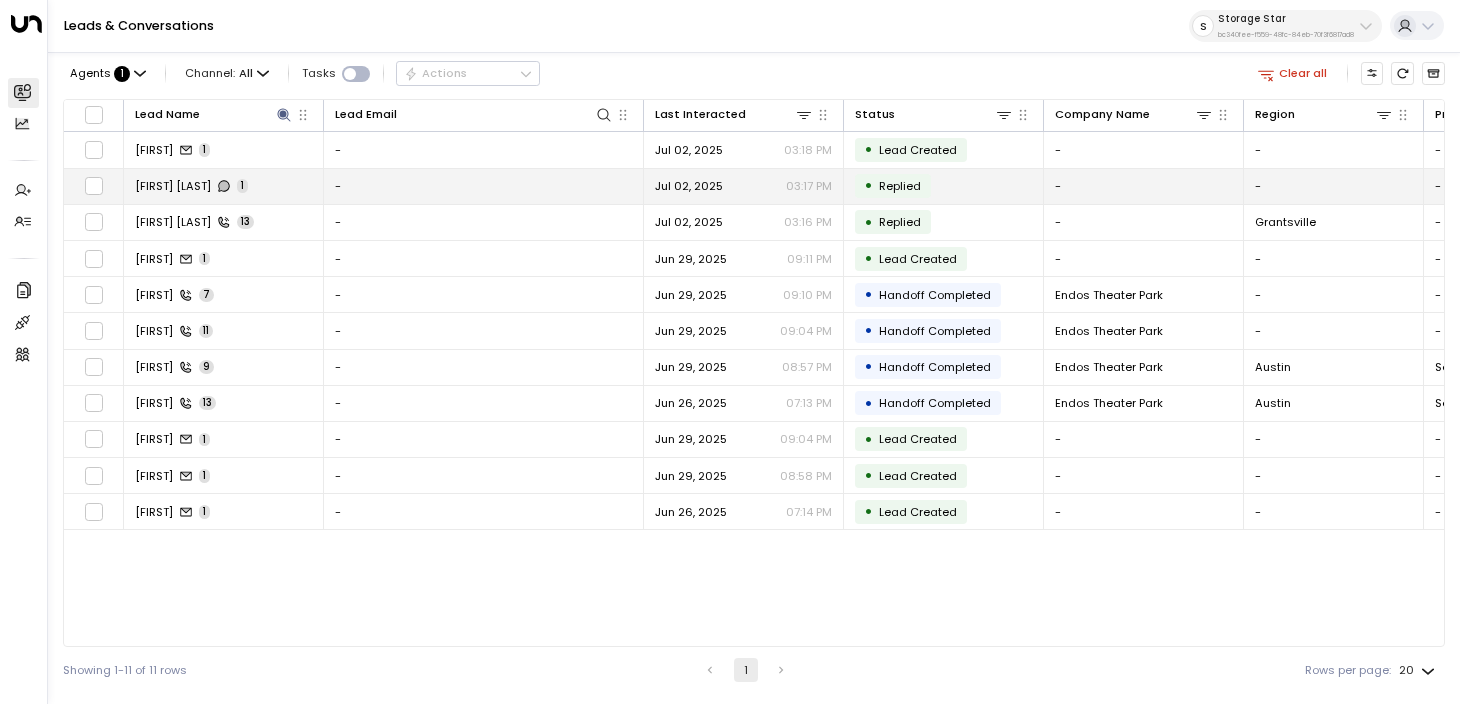 click on "[FIRST] [LAST] 1" at bounding box center [224, 186] 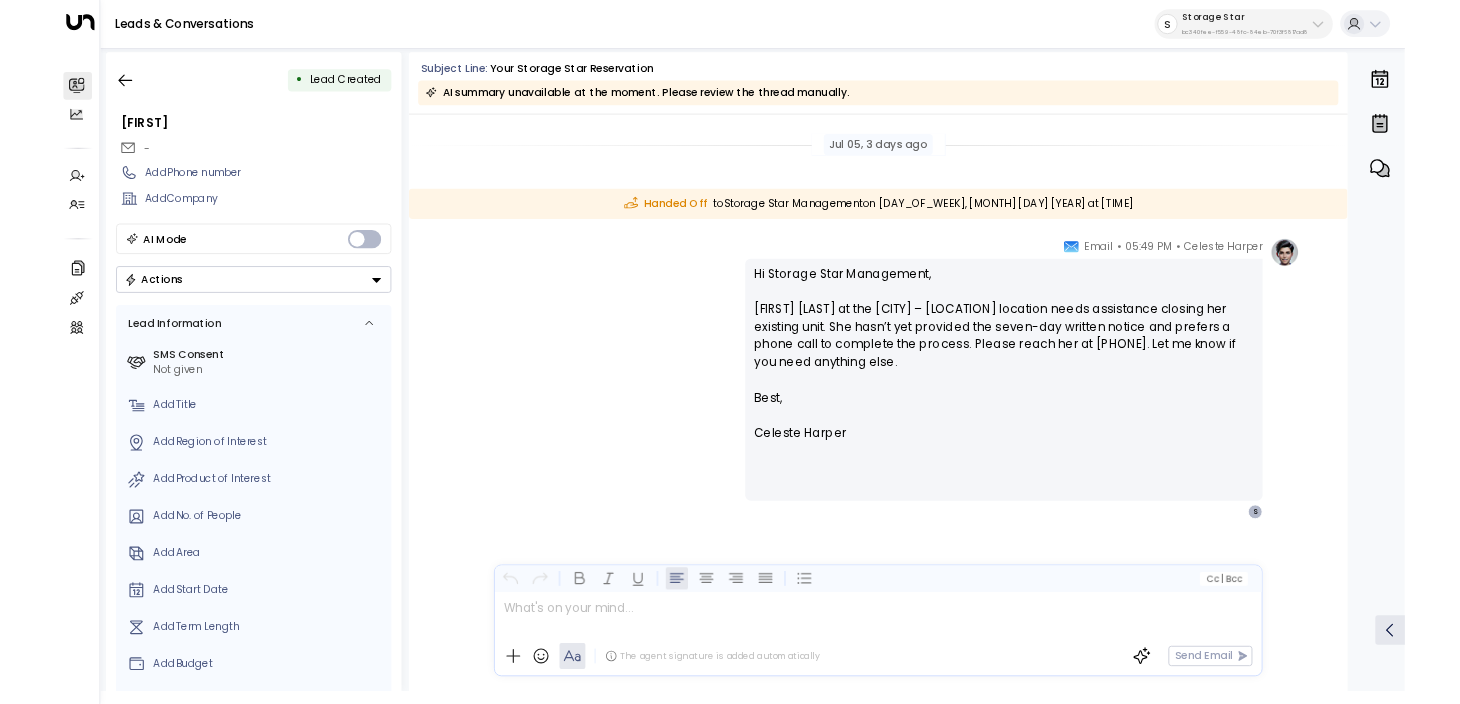 scroll, scrollTop: 0, scrollLeft: 0, axis: both 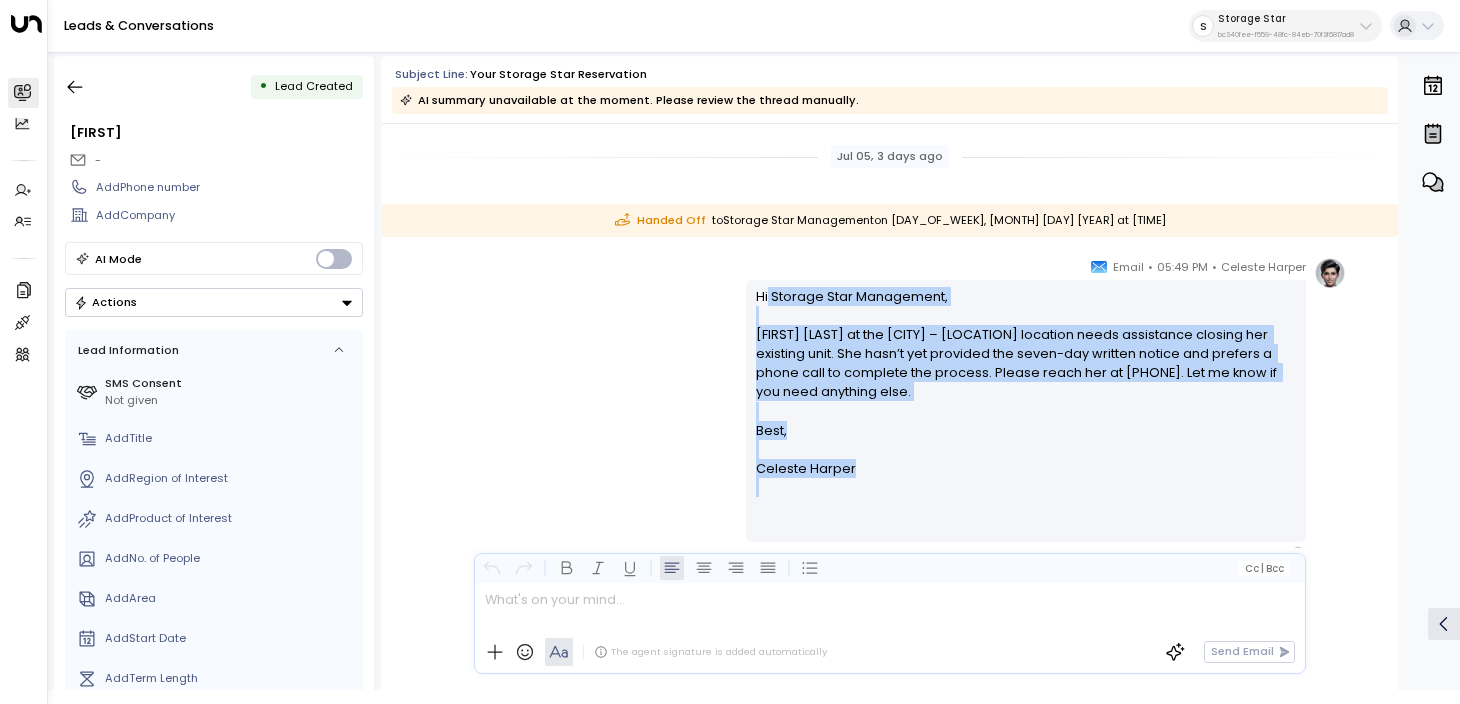 drag, startPoint x: 766, startPoint y: 303, endPoint x: 876, endPoint y: 514, distance: 237.95168 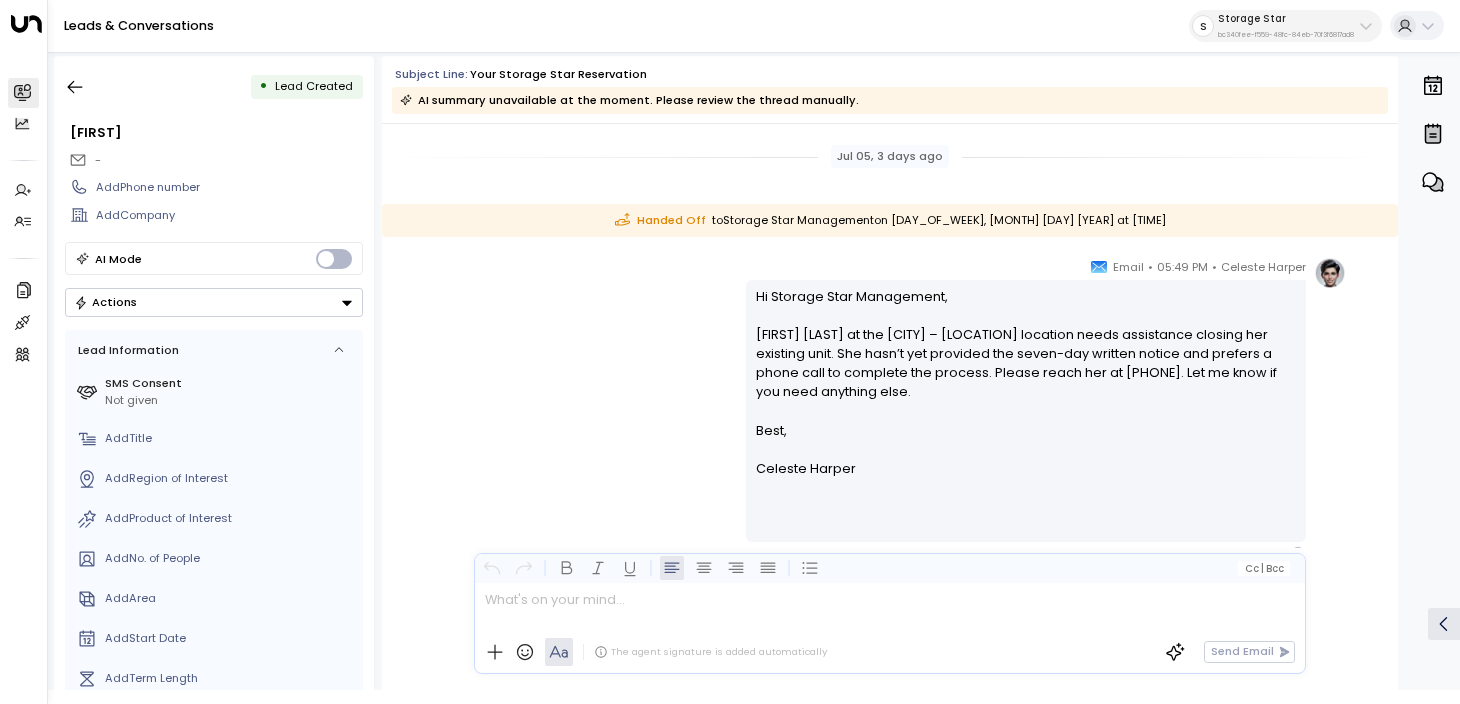 click on "Hi Storage Star Management, [FIRST] [LAST] at the [CITY] – [LOCATION] location needs assistance closing her existing unit. She hasn’t yet provided the seven-day written notice and prefers a phone call to complete the process. Please reach her at [PHONE]. Let me know if you need anything else. Best, [FIRST] [LAST] ________________________________________________________________________________________________________________________________________________________________________________________________________uniti_thread_id_b950f223-b57b-4309-b877-631df27dc771" at bounding box center [1026, 411] 